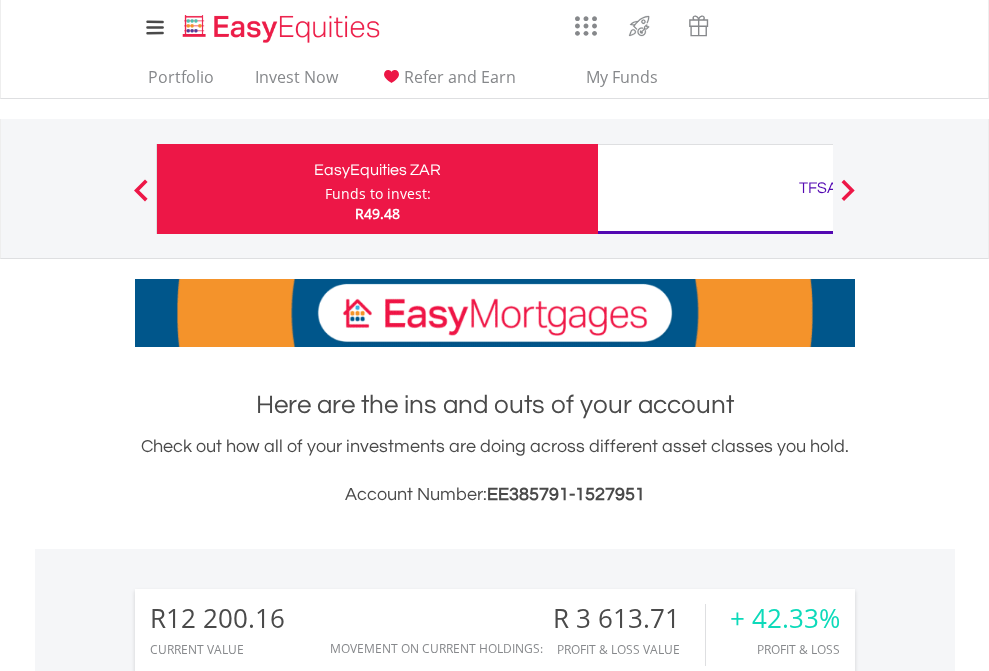 scroll, scrollTop: 0, scrollLeft: 0, axis: both 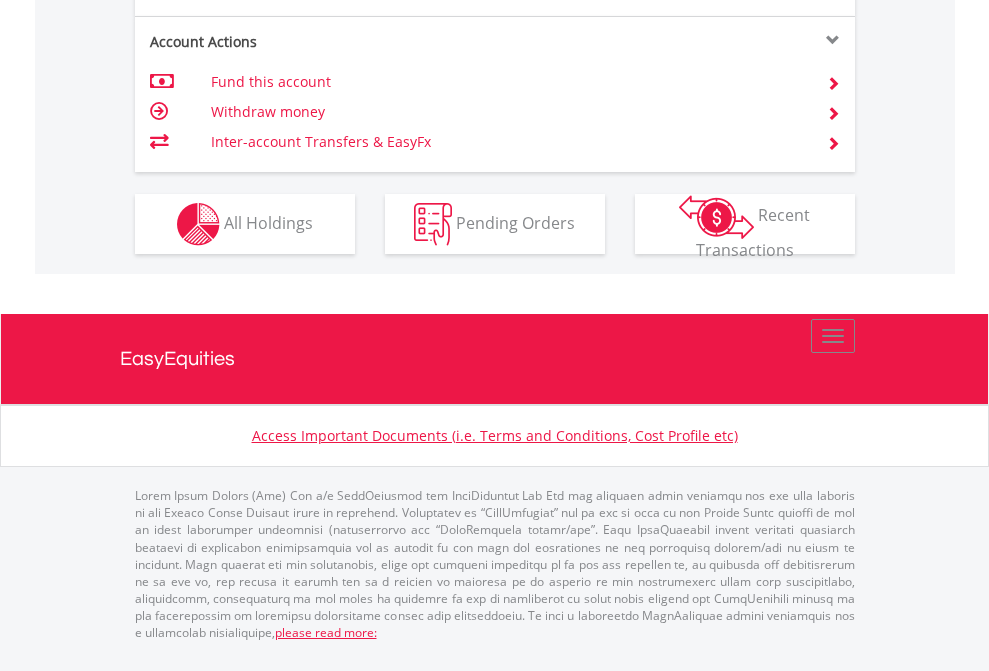 click on "Investment types" at bounding box center [706, -337] 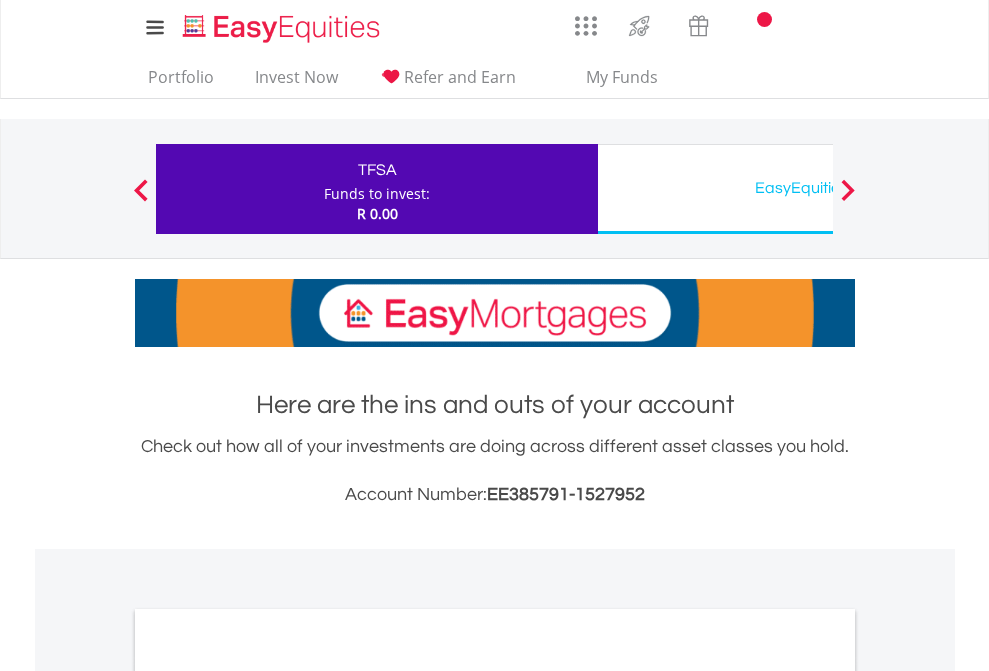 scroll, scrollTop: 0, scrollLeft: 0, axis: both 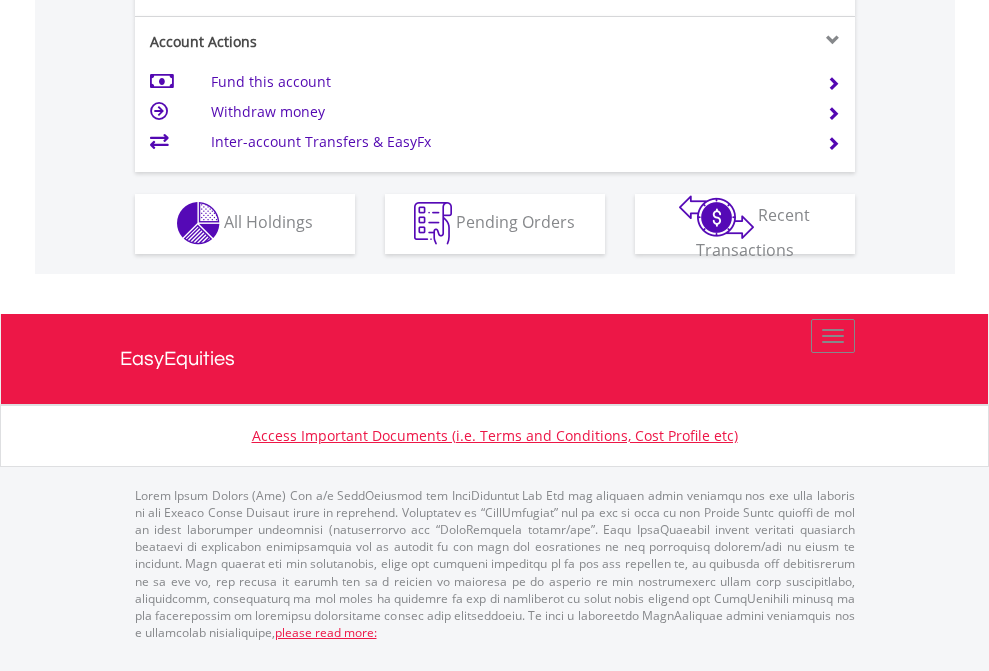 click on "Investment types" at bounding box center (706, -353) 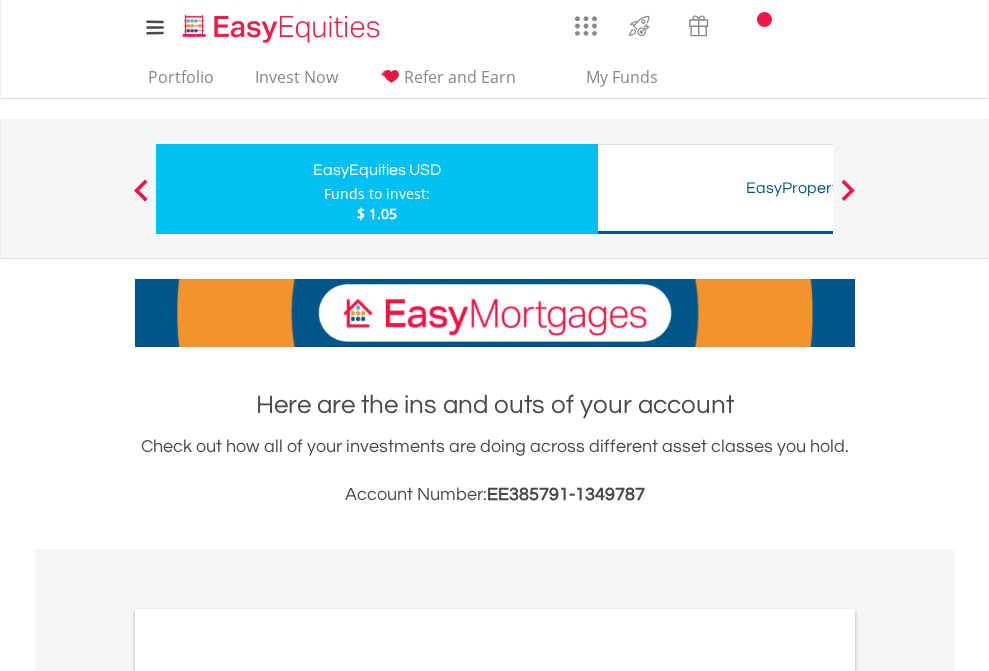 scroll, scrollTop: 0, scrollLeft: 0, axis: both 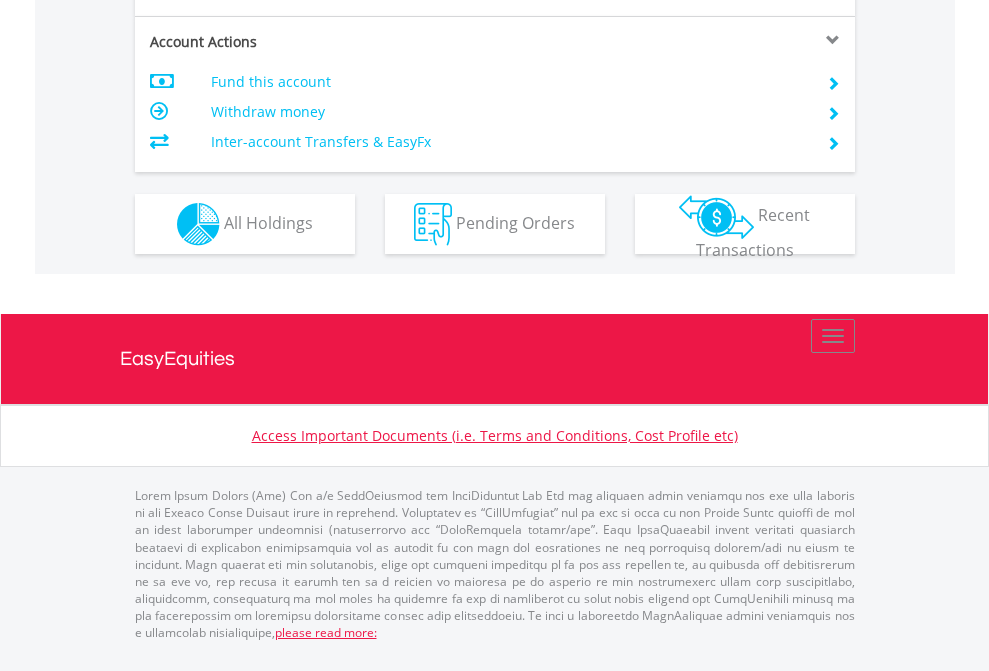 click on "Investment types" at bounding box center [706, -337] 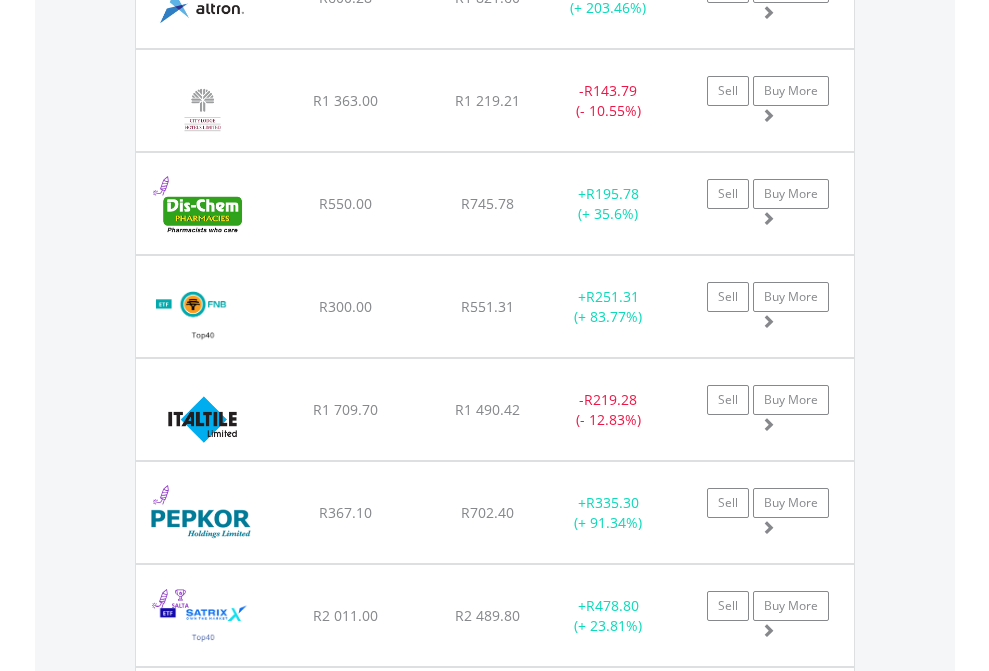 scroll, scrollTop: 2345, scrollLeft: 0, axis: vertical 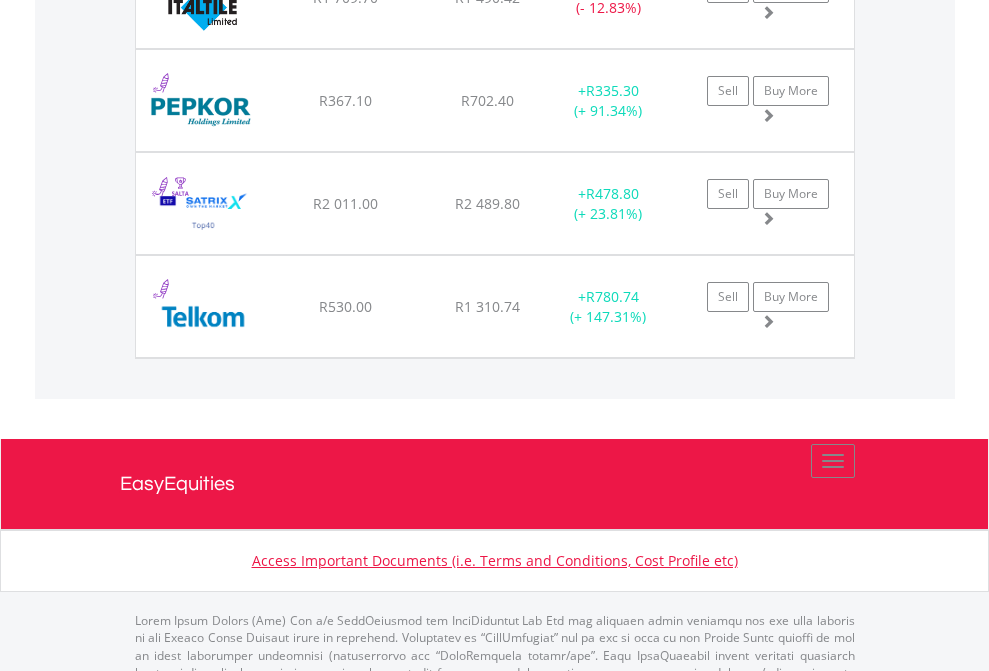 click on "TFSA" at bounding box center [818, -2157] 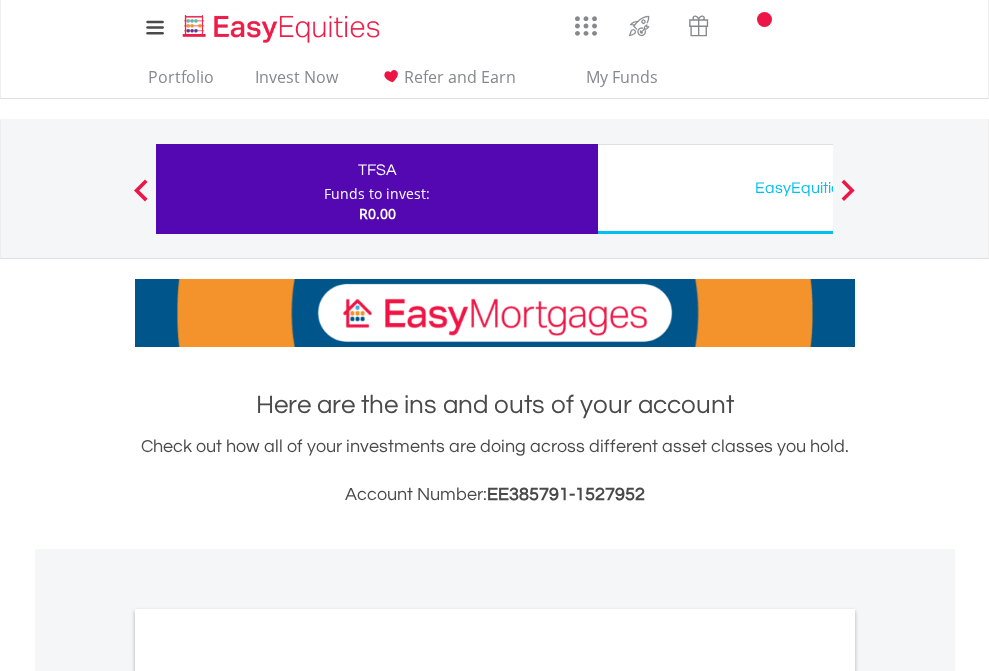 scroll, scrollTop: 0, scrollLeft: 0, axis: both 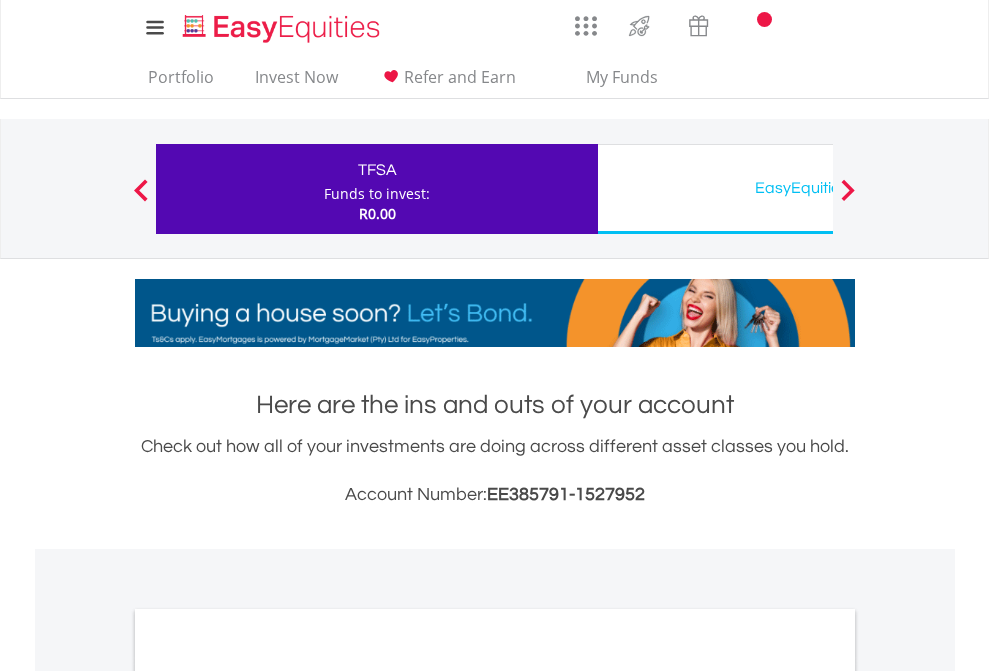 click on "All Holdings" at bounding box center (268, 1096) 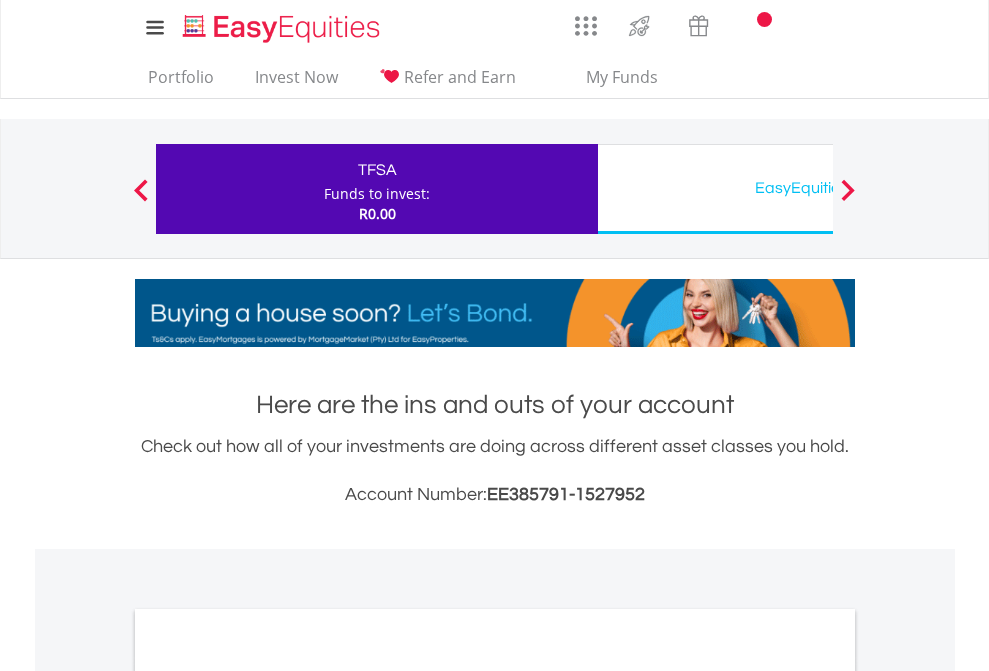 scroll, scrollTop: 1202, scrollLeft: 0, axis: vertical 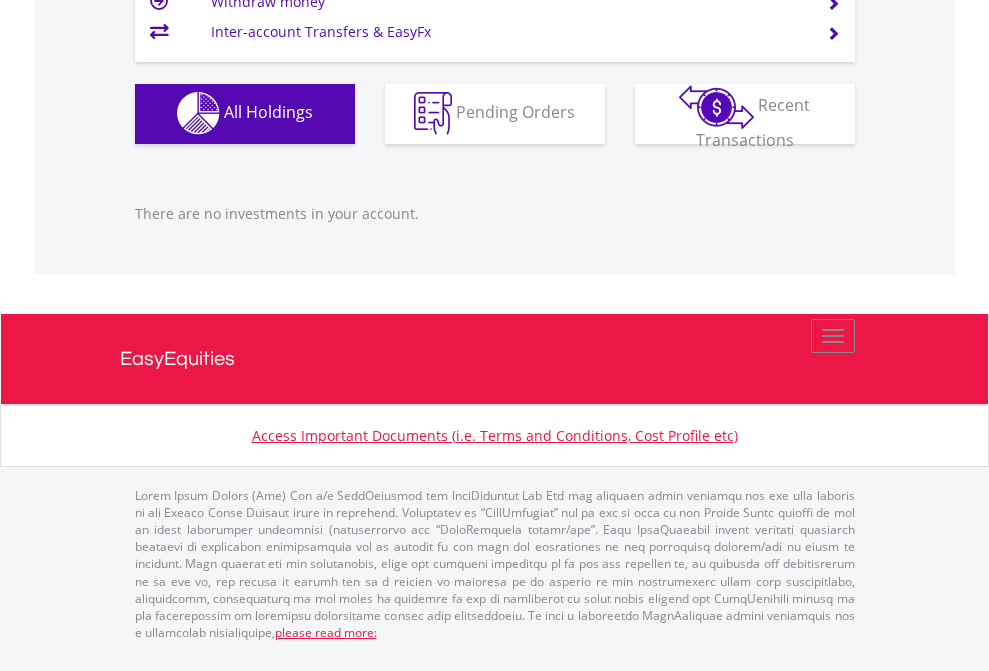 click on "EasyEquities USD" at bounding box center [818, -1142] 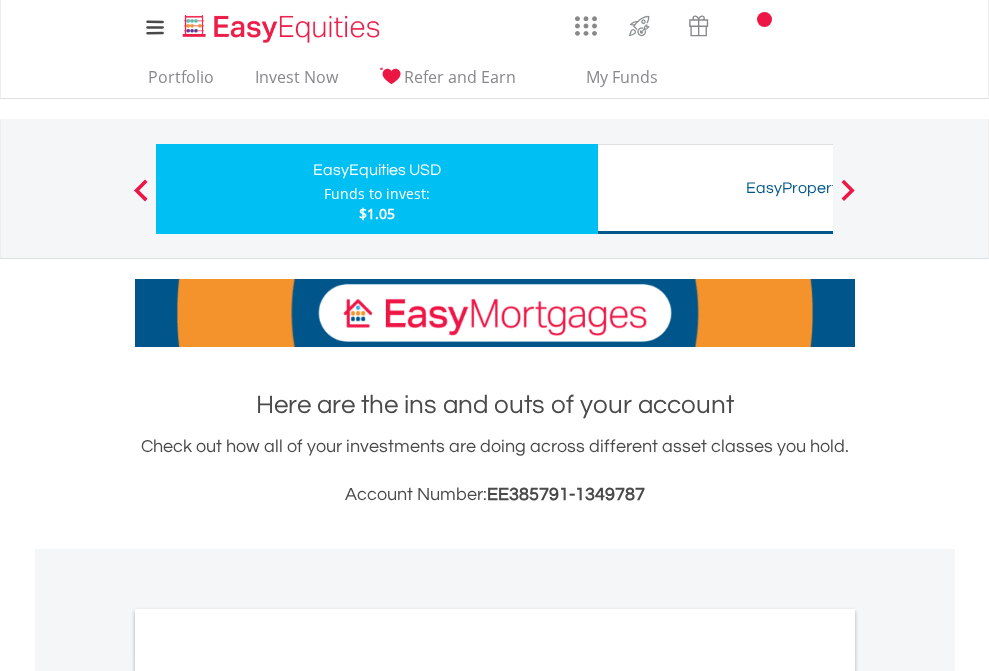 scroll, scrollTop: 0, scrollLeft: 0, axis: both 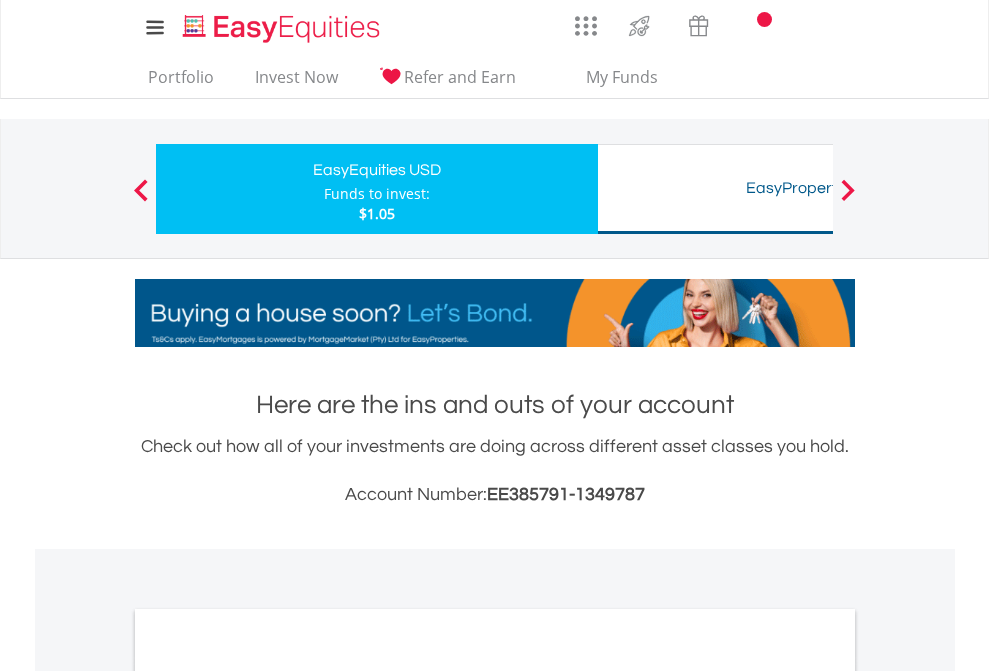 click on "All Holdings" at bounding box center [268, 1096] 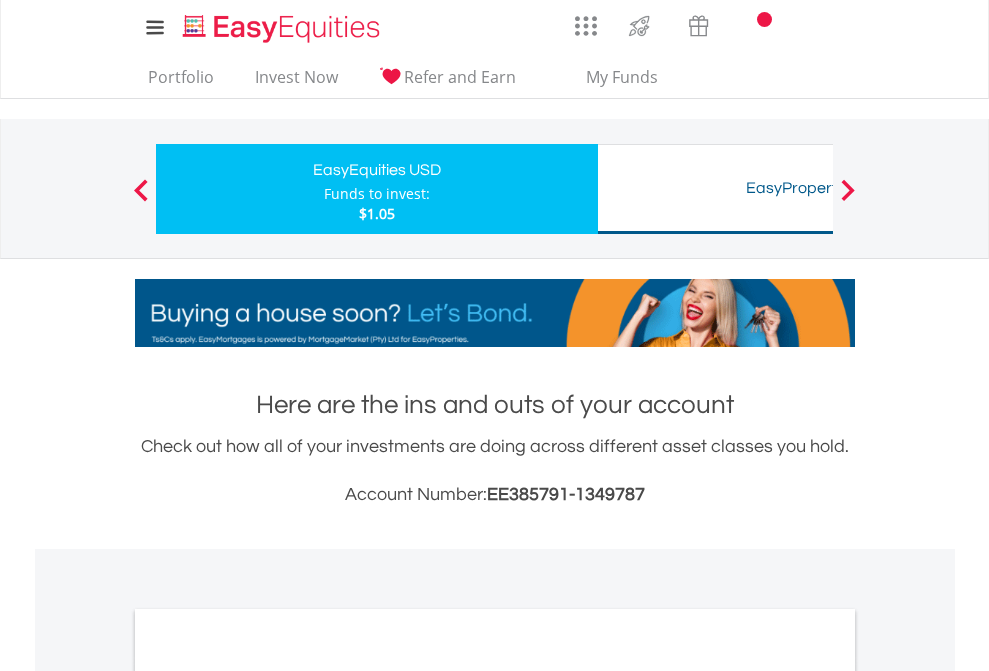 scroll, scrollTop: 1202, scrollLeft: 0, axis: vertical 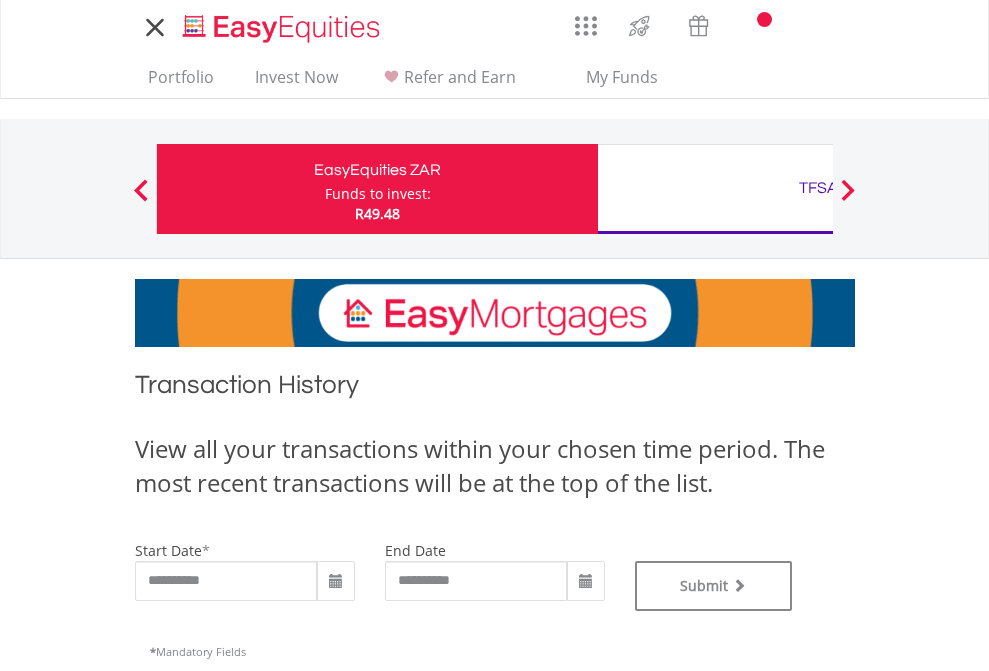 type on "**********" 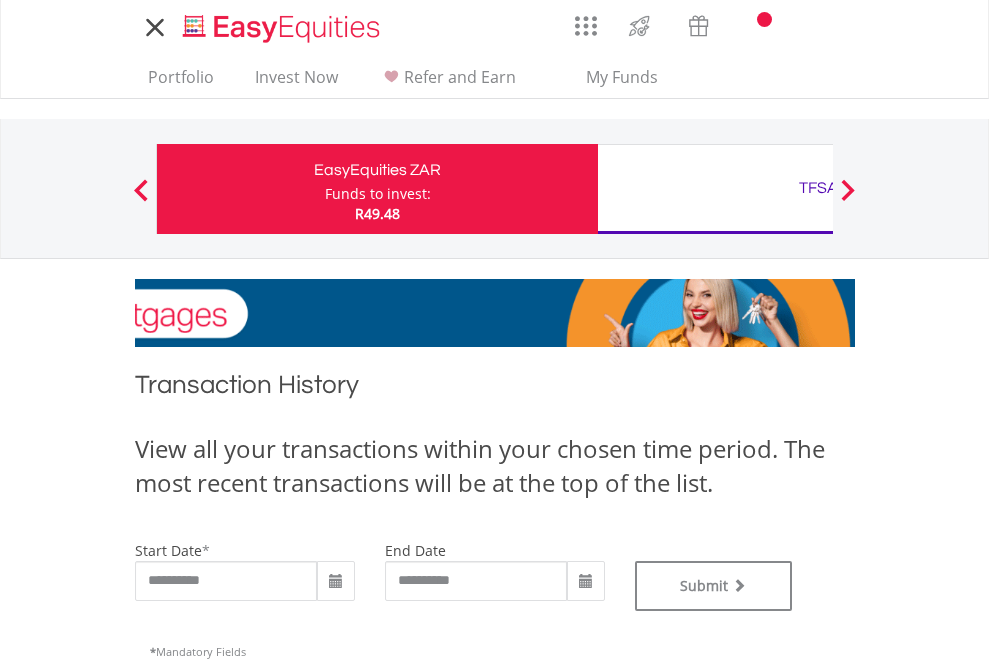 type on "**********" 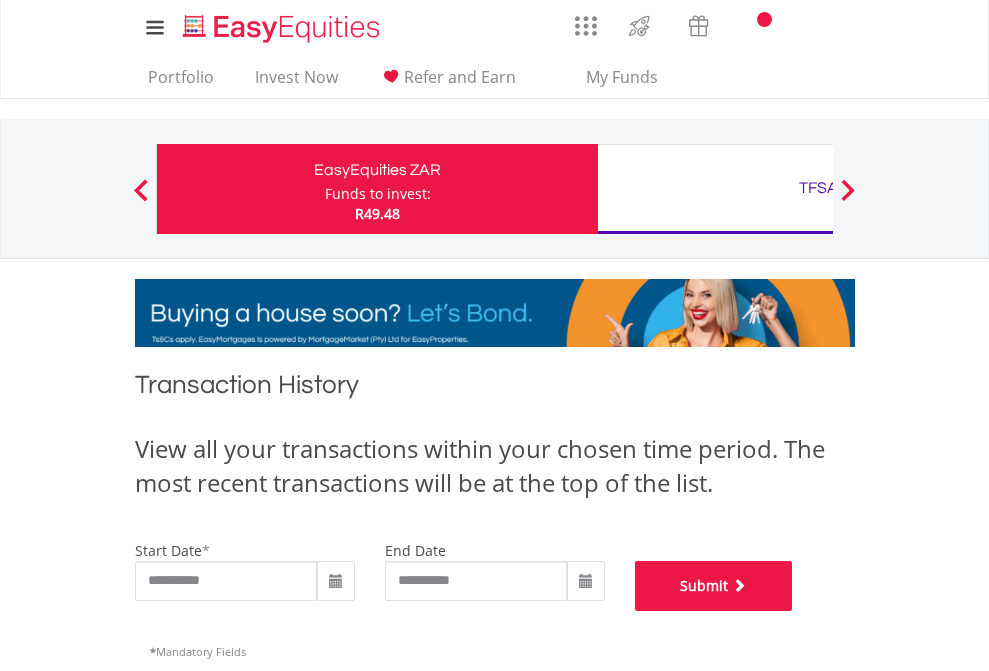 click on "Submit" at bounding box center [714, 586] 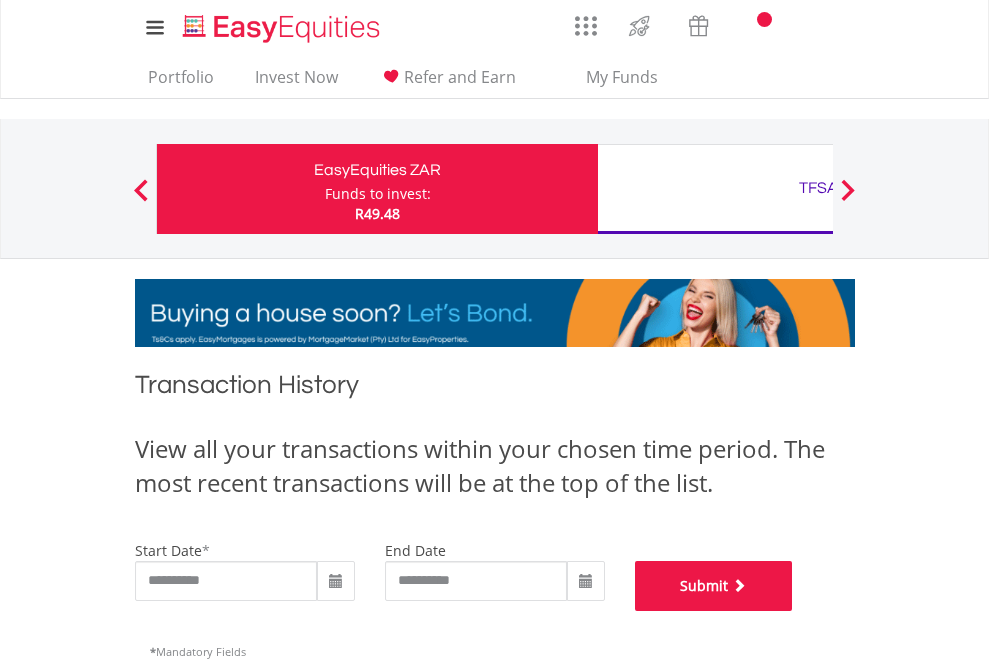 scroll, scrollTop: 811, scrollLeft: 0, axis: vertical 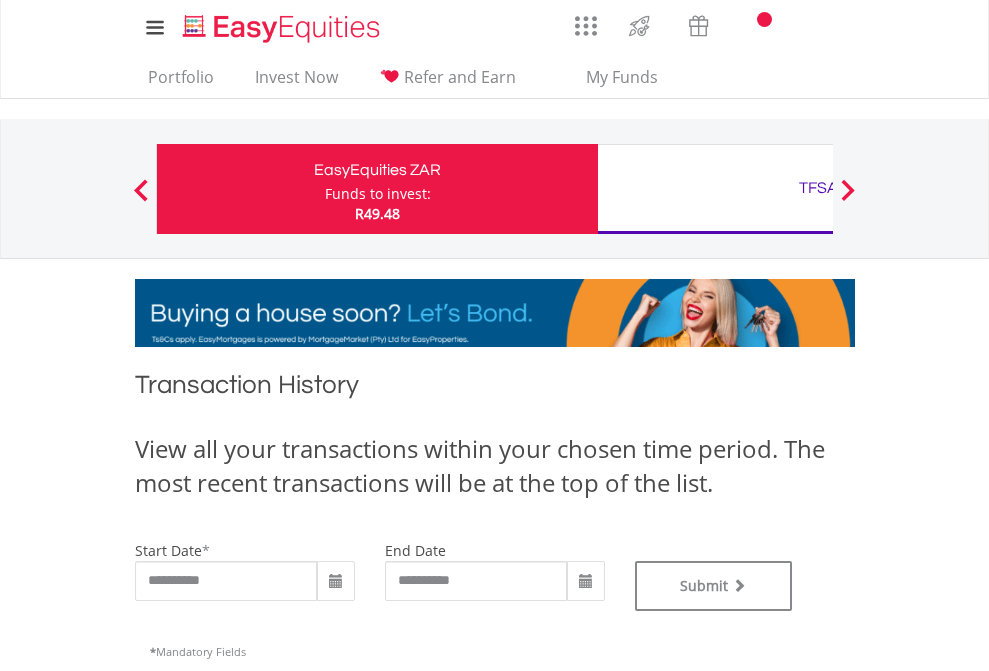click on "TFSA" at bounding box center (818, 188) 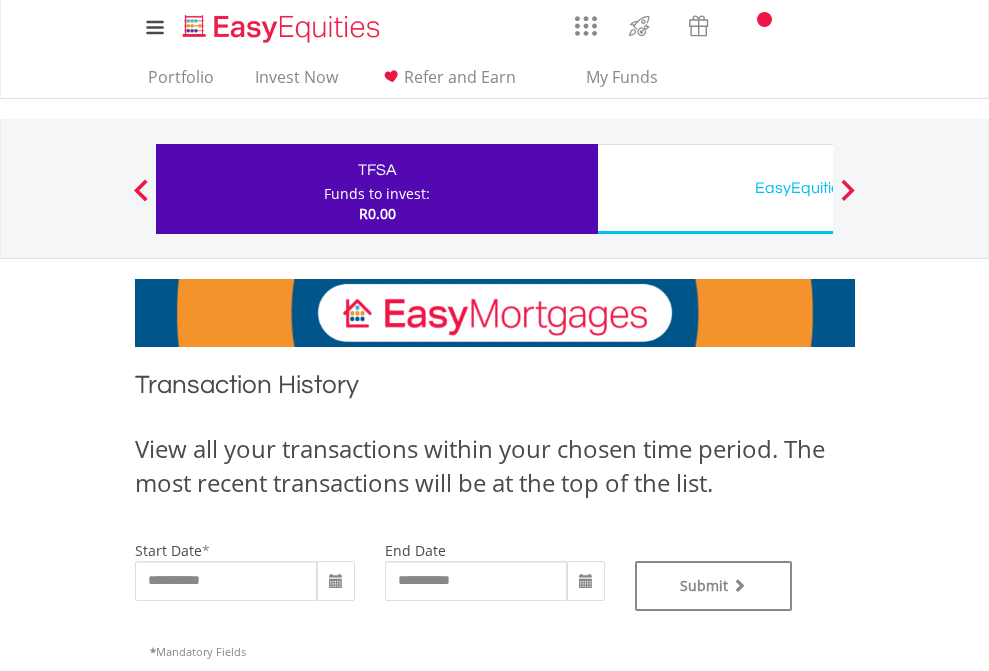 scroll, scrollTop: 0, scrollLeft: 0, axis: both 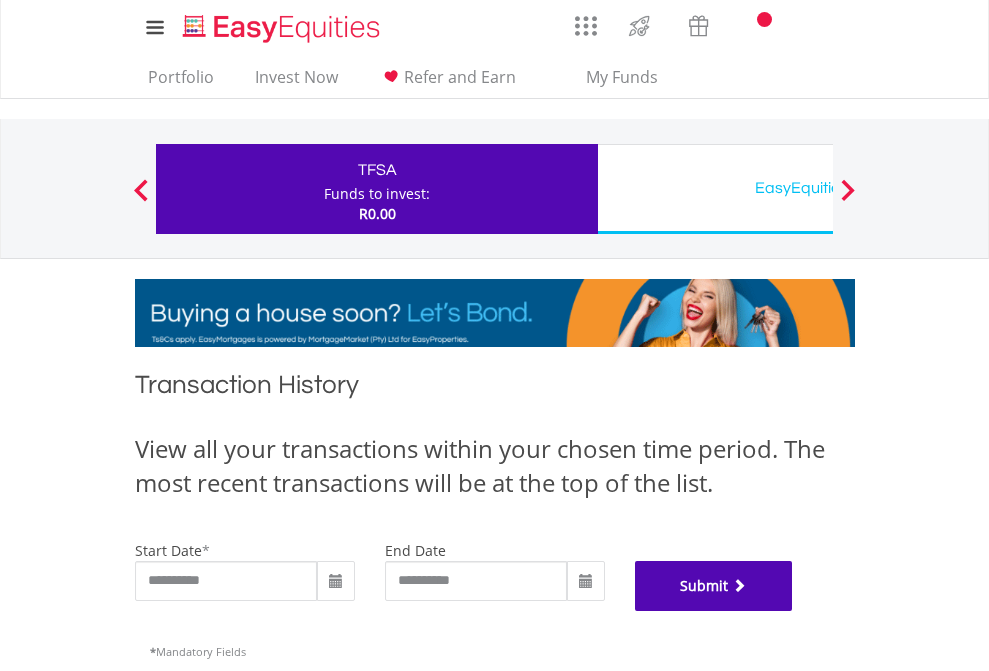 click on "Submit" at bounding box center (714, 586) 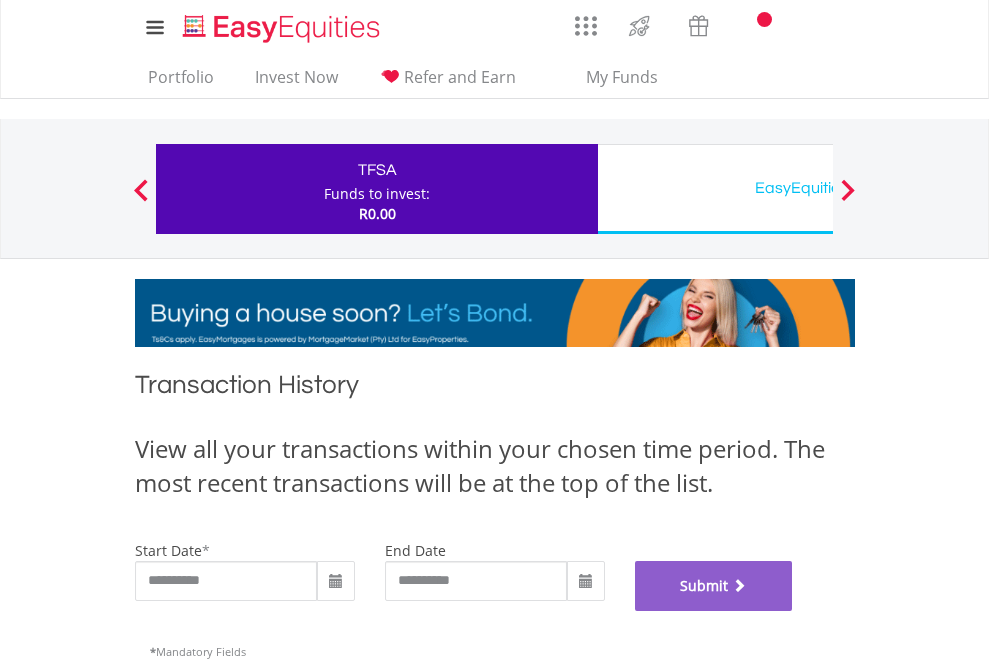 scroll, scrollTop: 811, scrollLeft: 0, axis: vertical 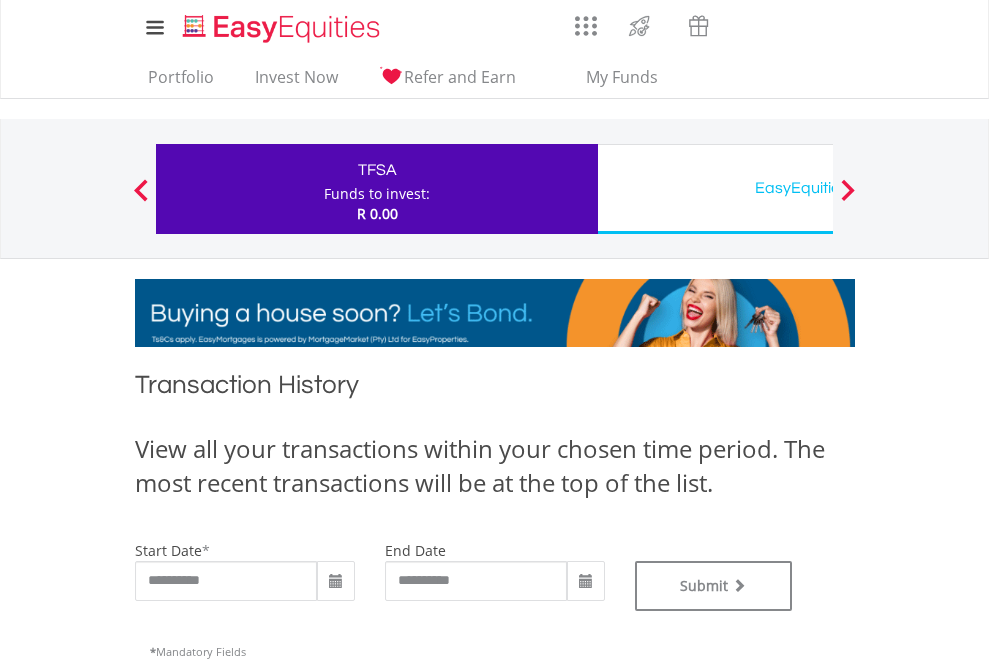 click on "EasyEquities USD" at bounding box center [818, 188] 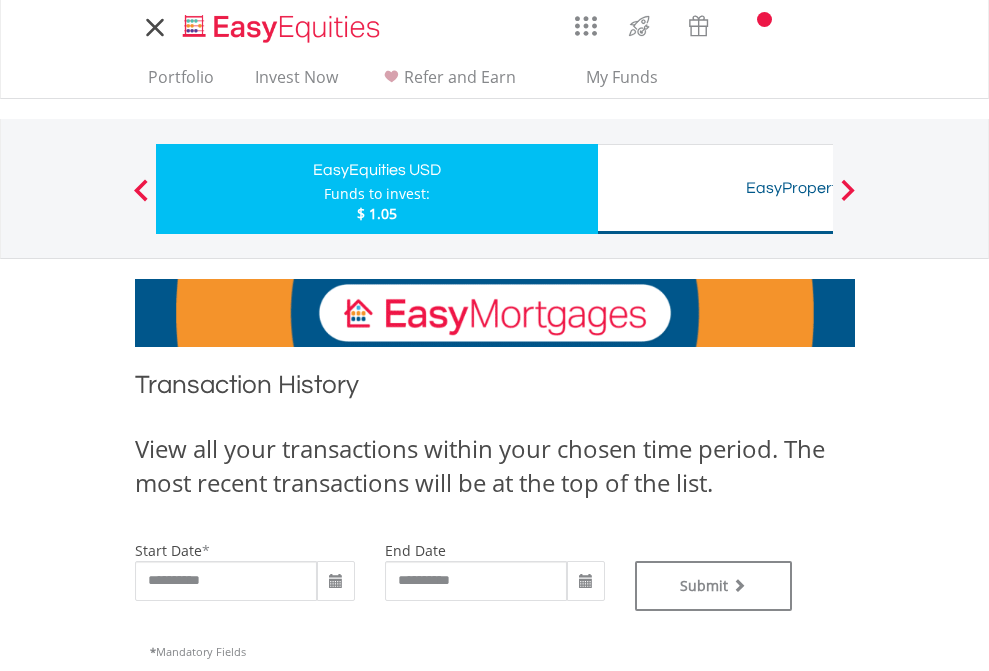 scroll, scrollTop: 0, scrollLeft: 0, axis: both 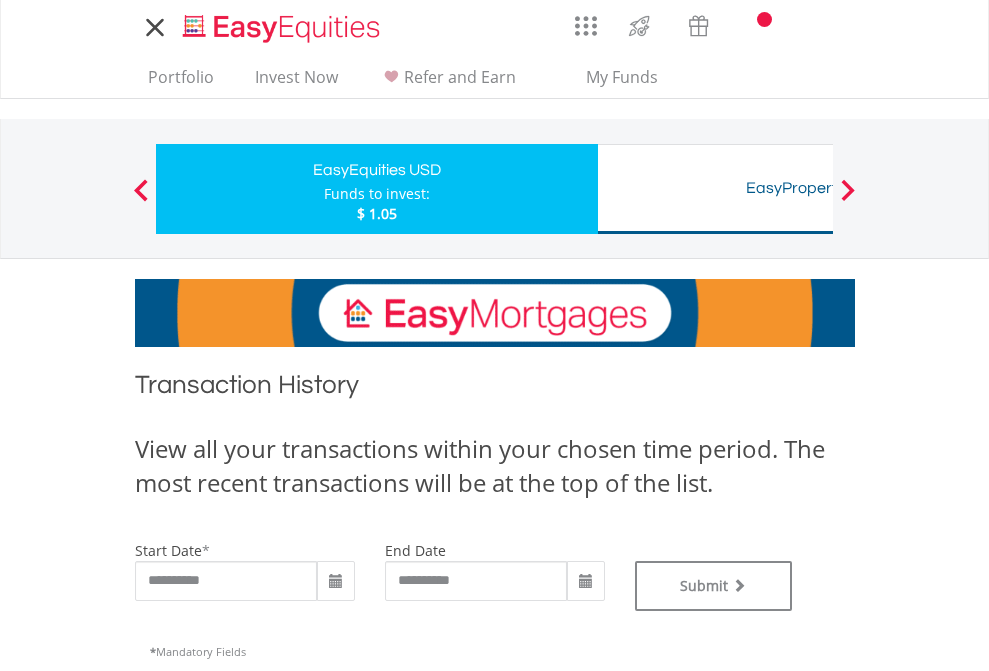 type on "**********" 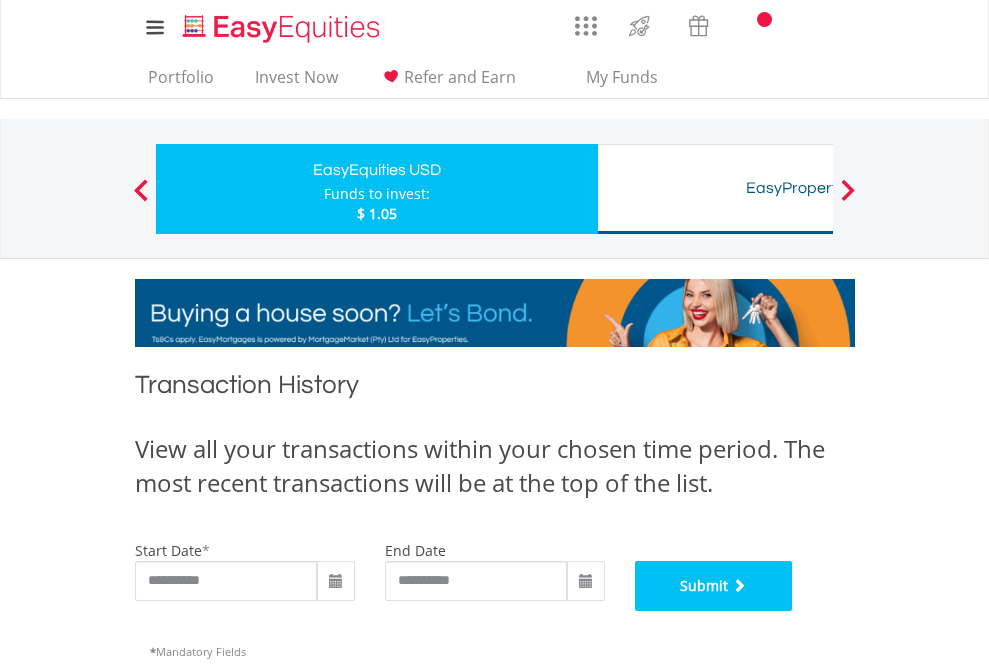 click on "Submit" at bounding box center (714, 586) 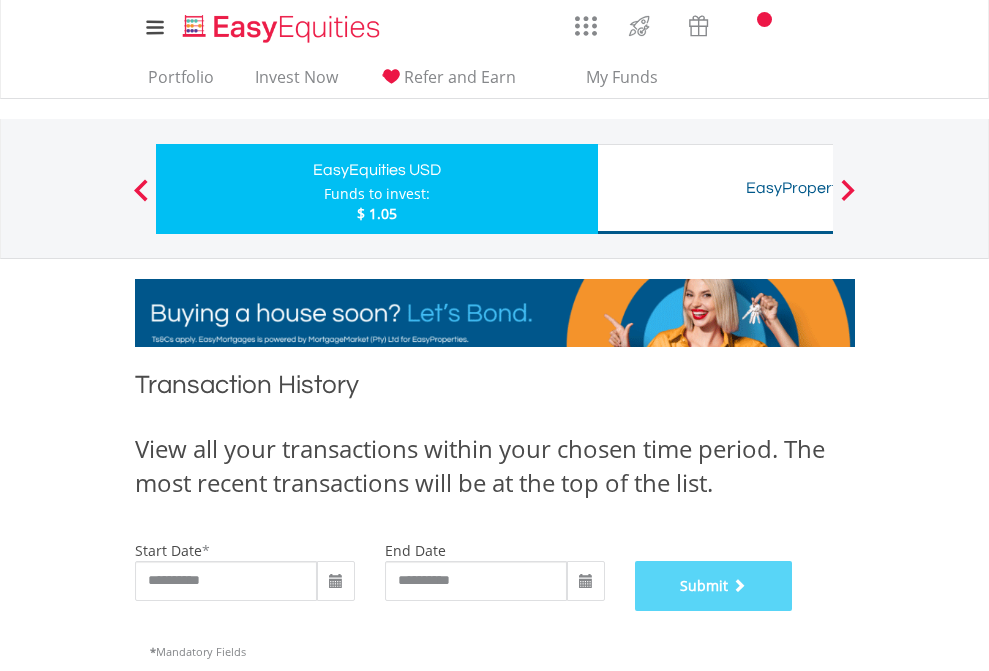 scroll, scrollTop: 811, scrollLeft: 0, axis: vertical 